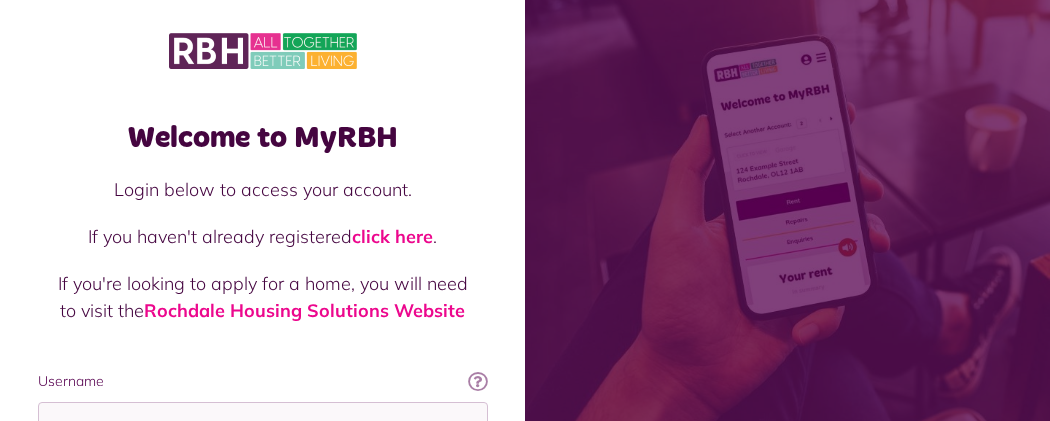 scroll, scrollTop: 0, scrollLeft: 0, axis: both 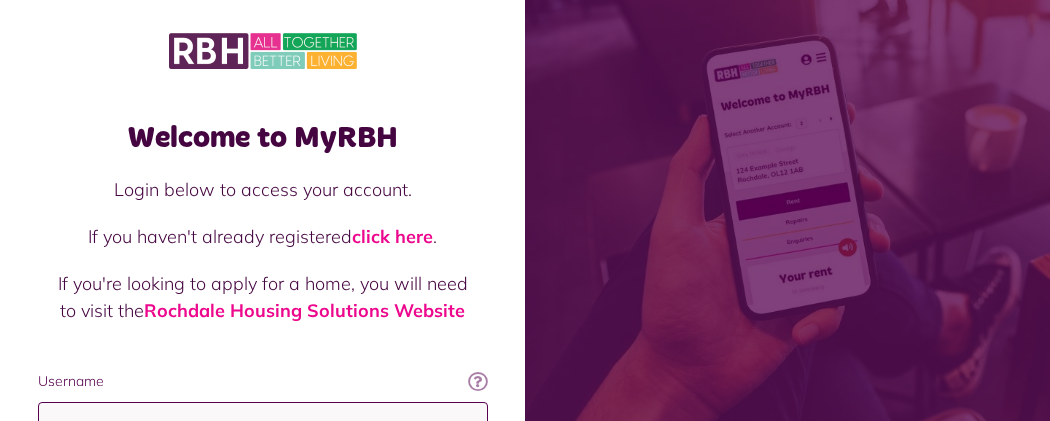 type on "**********" 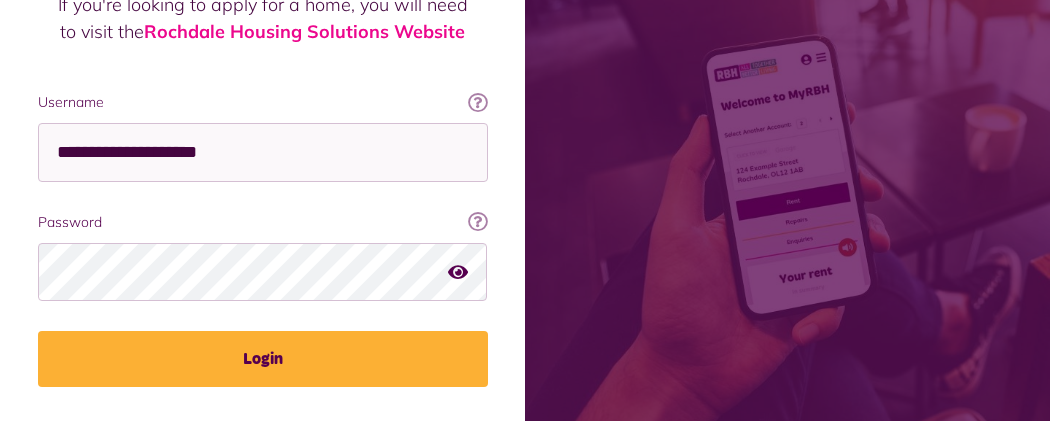 scroll, scrollTop: 319, scrollLeft: 0, axis: vertical 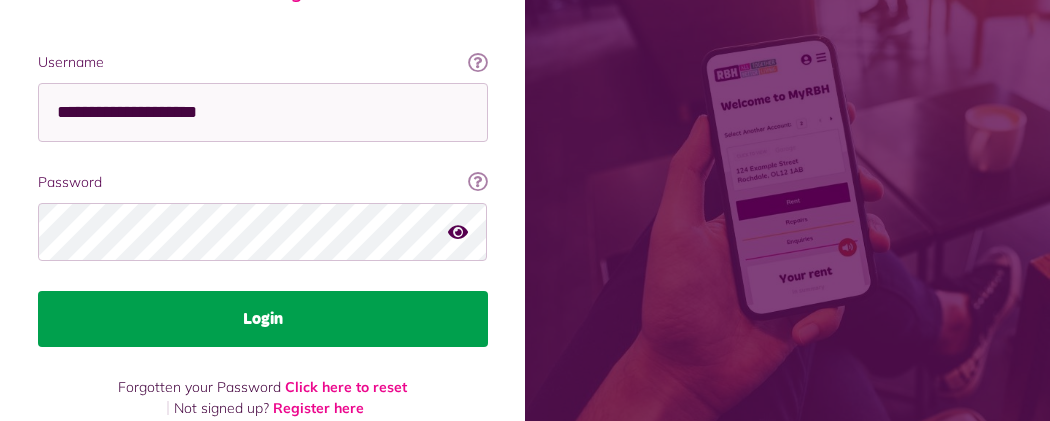 click on "Login" at bounding box center [263, 319] 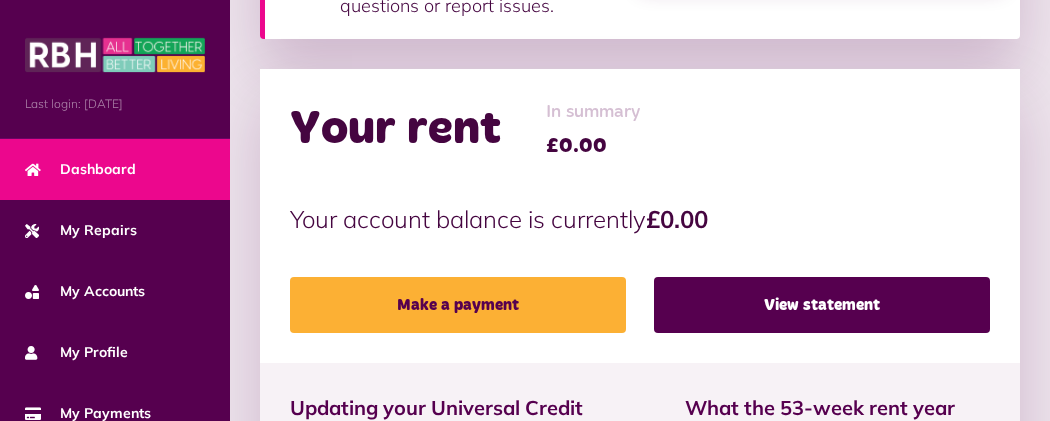 scroll, scrollTop: 599, scrollLeft: 0, axis: vertical 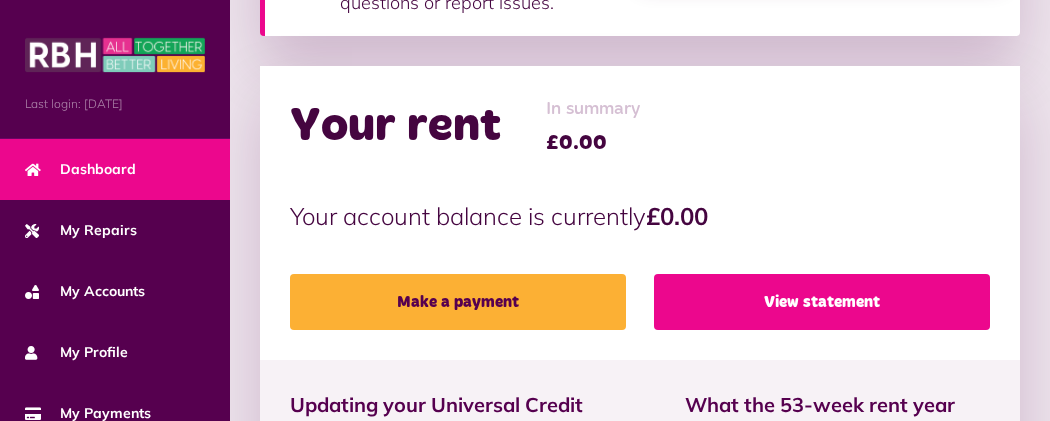 click on "View statement" at bounding box center [822, 302] 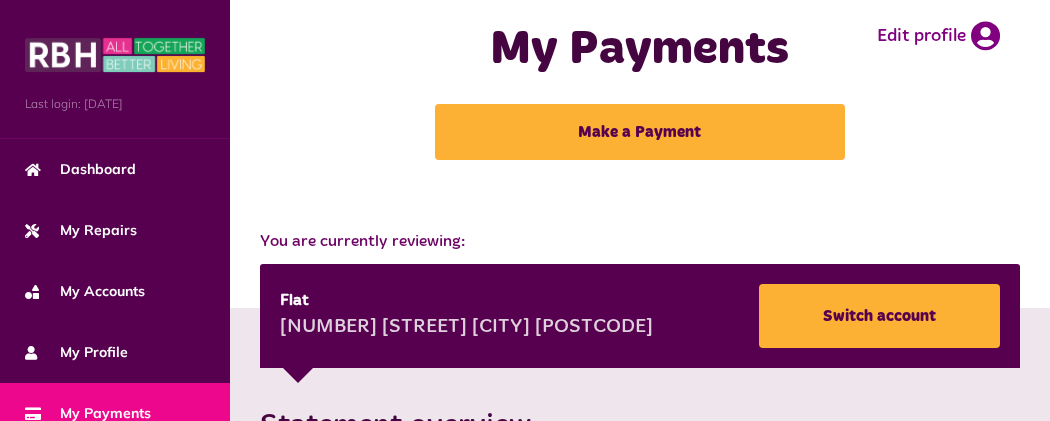 scroll, scrollTop: 0, scrollLeft: 0, axis: both 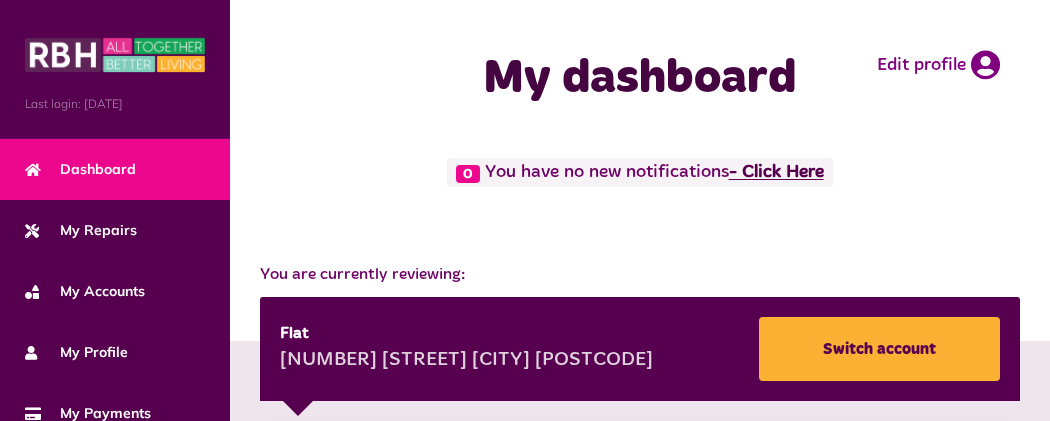 click on "- Click Here" at bounding box center [776, 173] 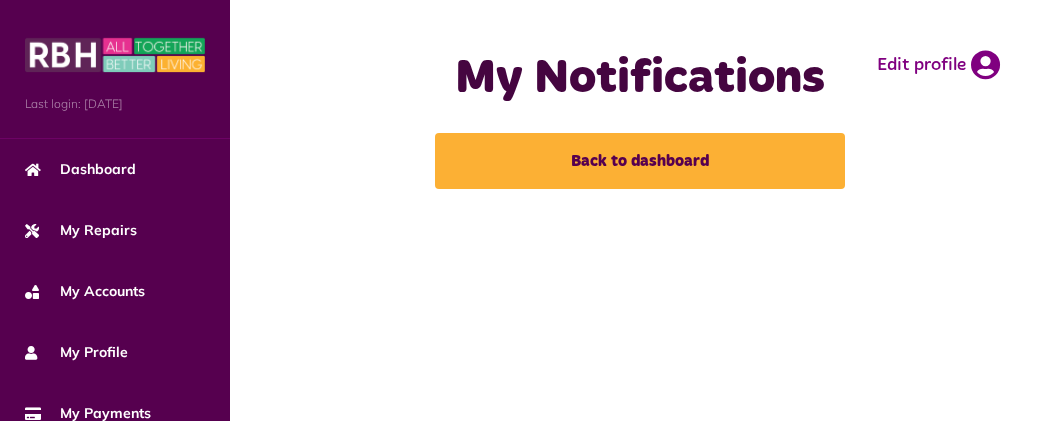 scroll, scrollTop: 0, scrollLeft: 0, axis: both 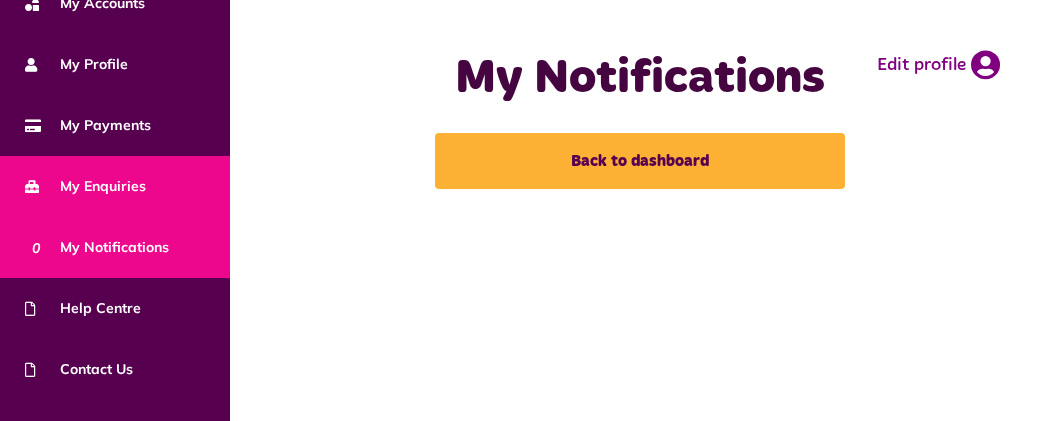 click on "My Enquiries" at bounding box center (85, 186) 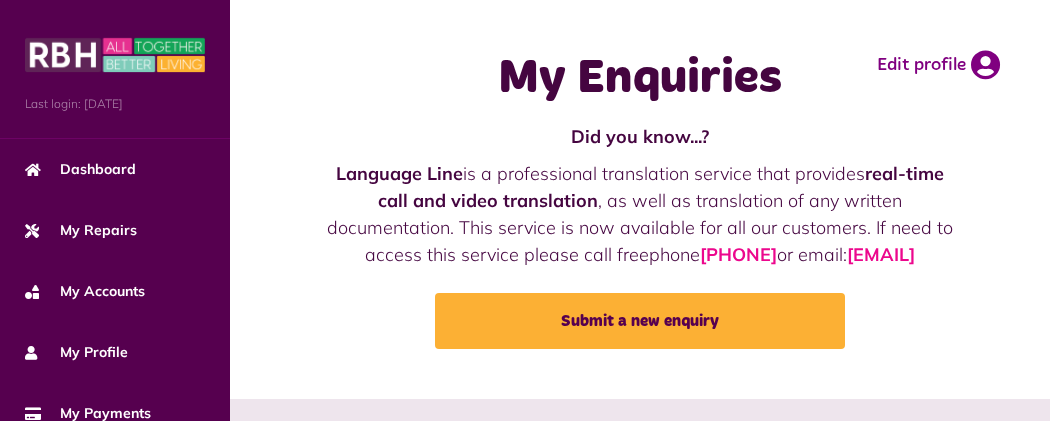 scroll, scrollTop: 0, scrollLeft: 0, axis: both 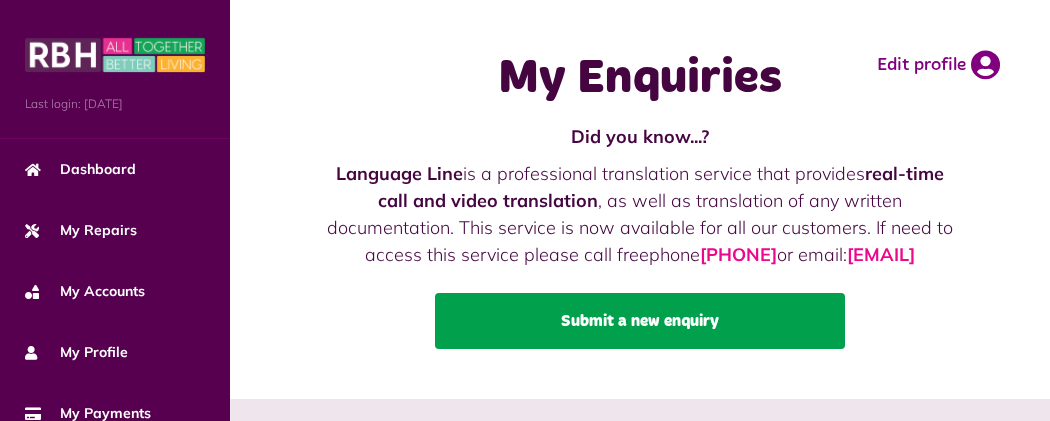 click on "Submit a new enquiry" at bounding box center [640, 321] 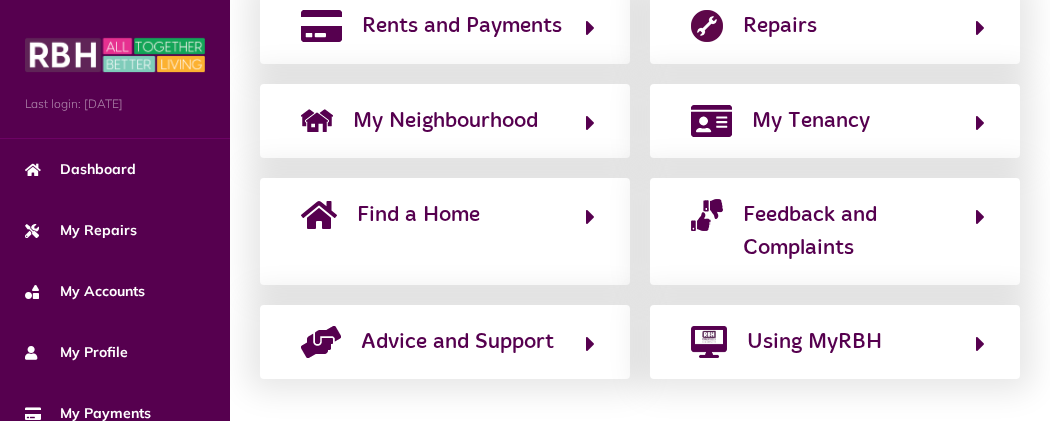 scroll, scrollTop: 571, scrollLeft: 0, axis: vertical 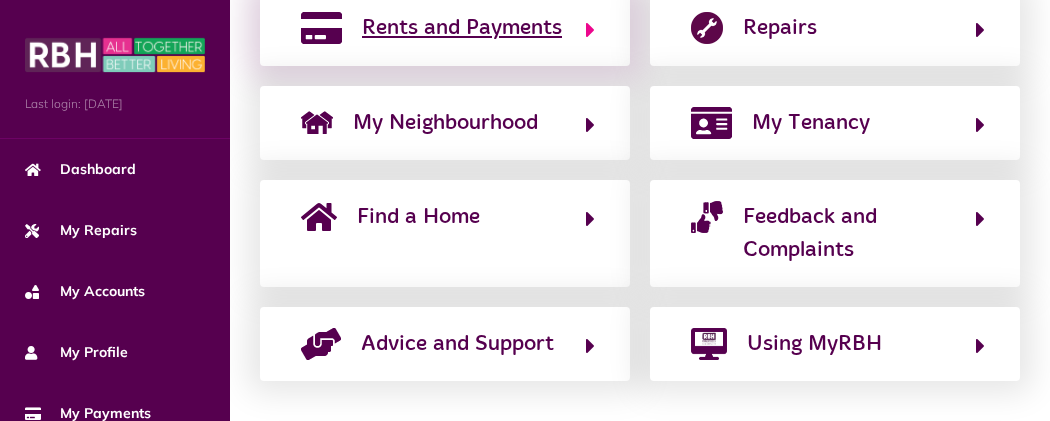 click on "Rents and Payments" 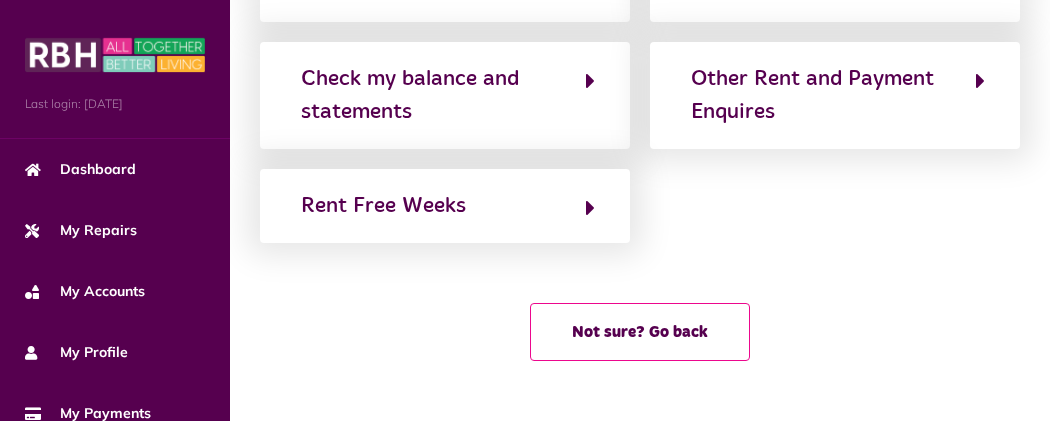scroll, scrollTop: 519, scrollLeft: 0, axis: vertical 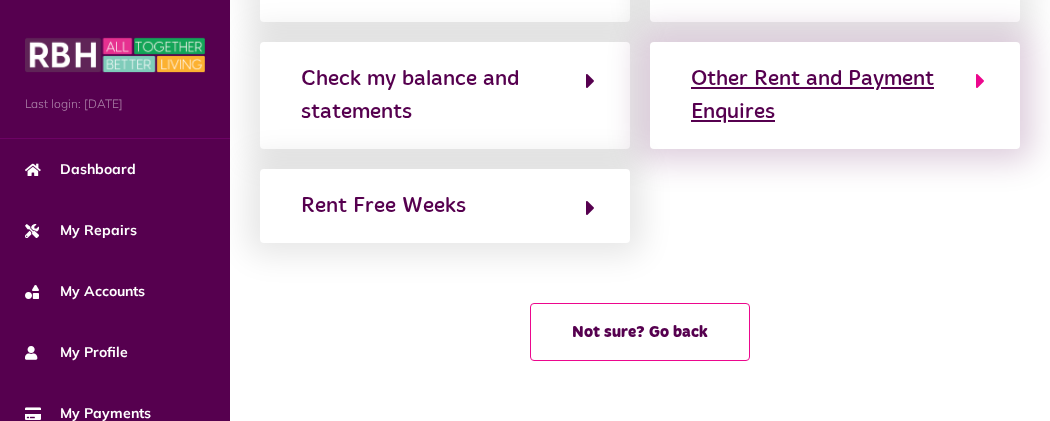 click on "Other Rent and Payment Enquires" 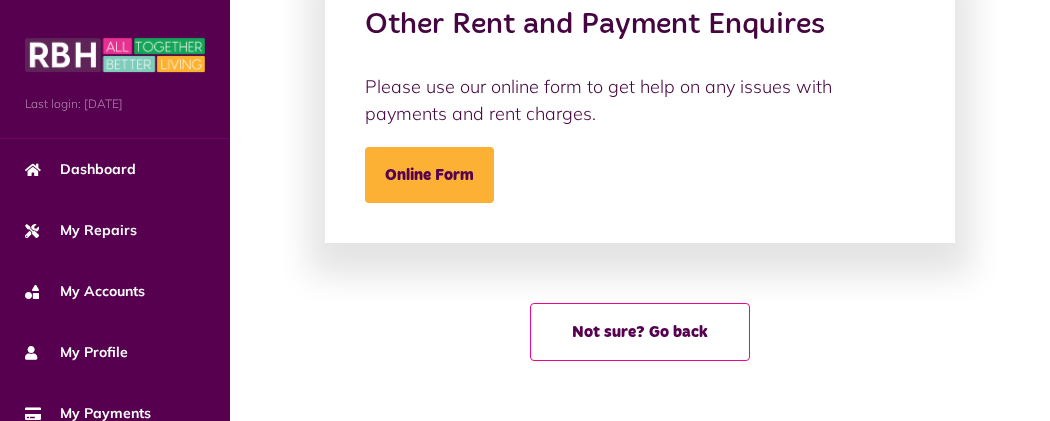 scroll, scrollTop: 199, scrollLeft: 0, axis: vertical 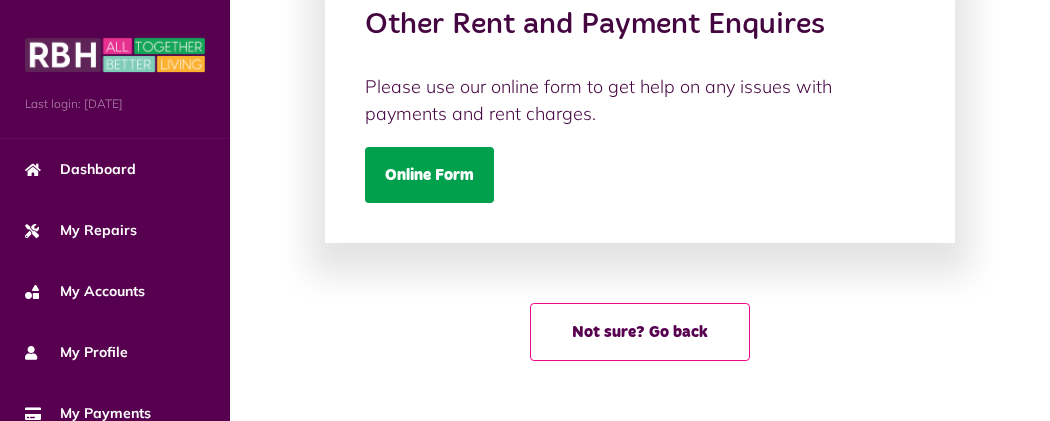 click on "Online Form" 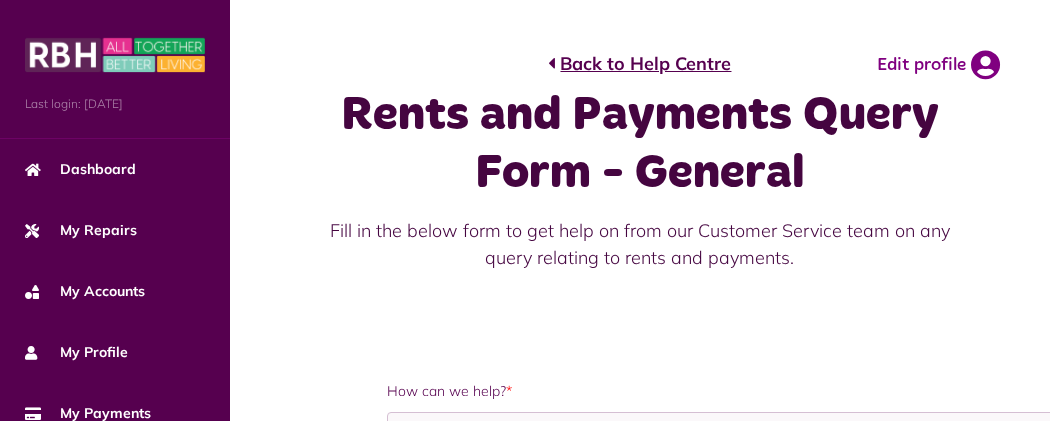 scroll, scrollTop: 0, scrollLeft: 0, axis: both 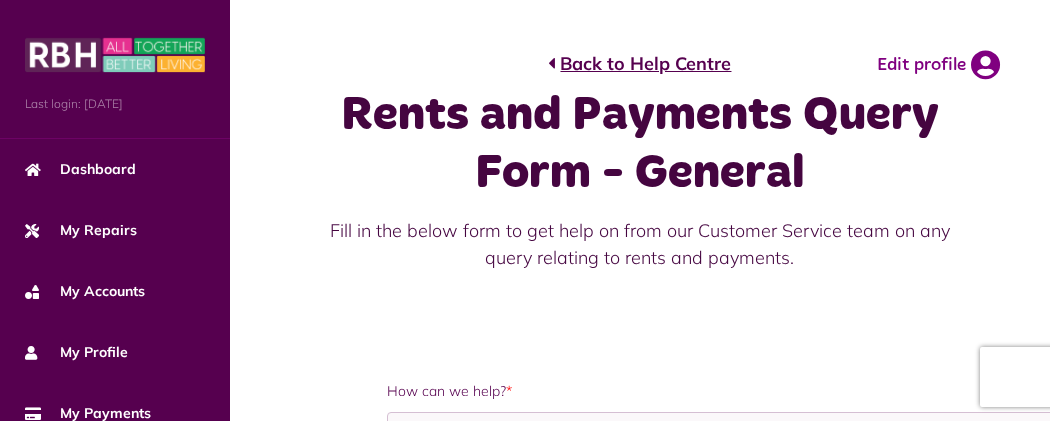 click on "How can we help?                                              *" at bounding box center [723, 391] 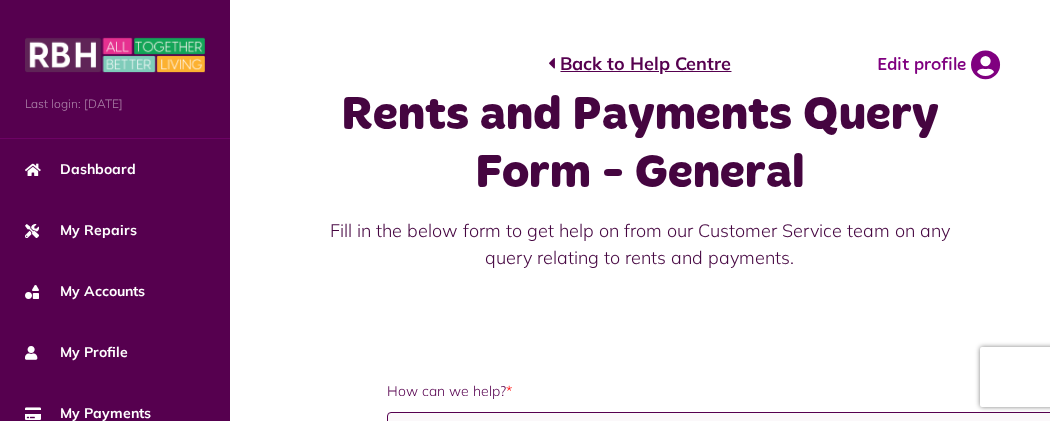 click on "How can we help?                                              *" at bounding box center (723, 512) 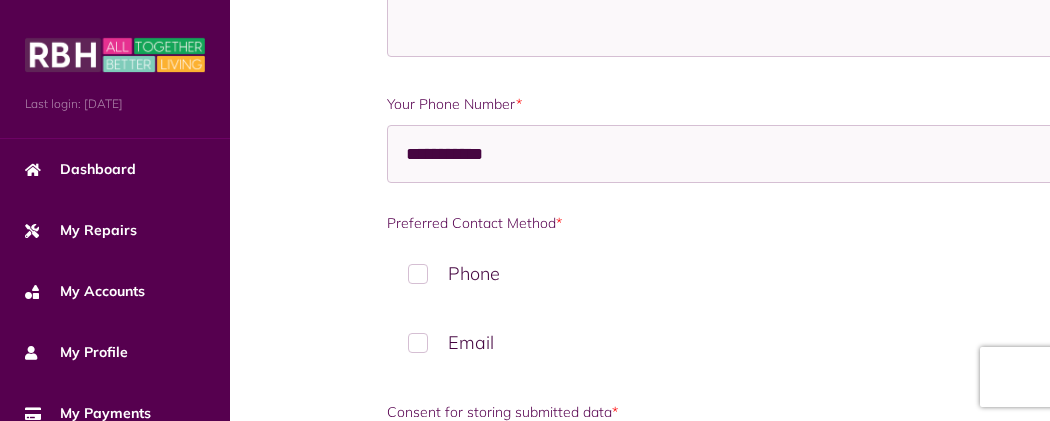 scroll, scrollTop: 1066, scrollLeft: 0, axis: vertical 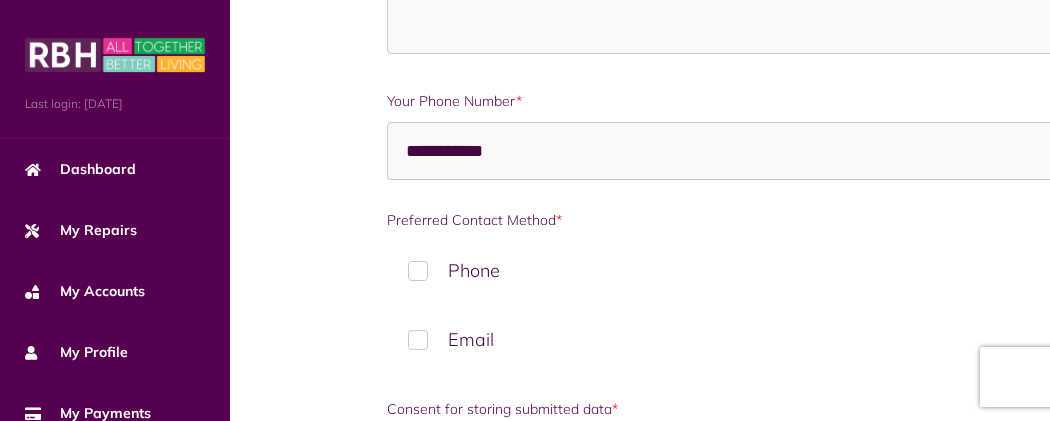 type on "**********" 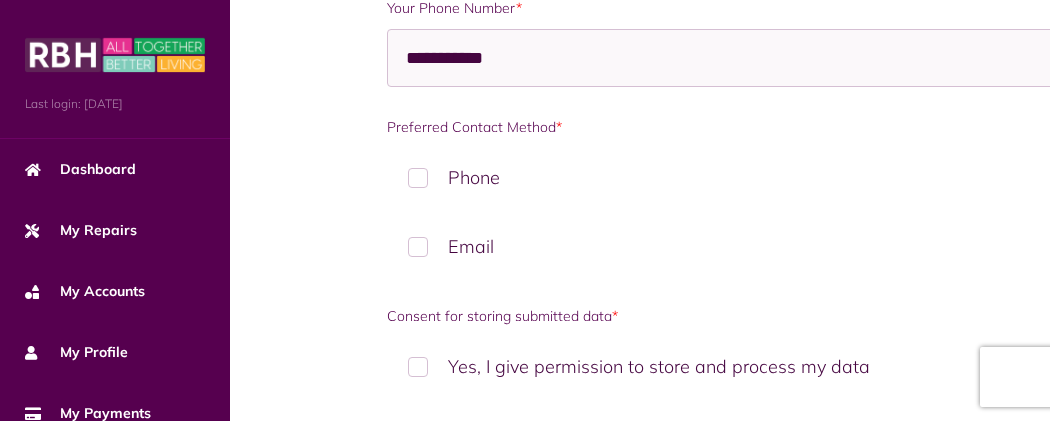 scroll, scrollTop: 1190, scrollLeft: 0, axis: vertical 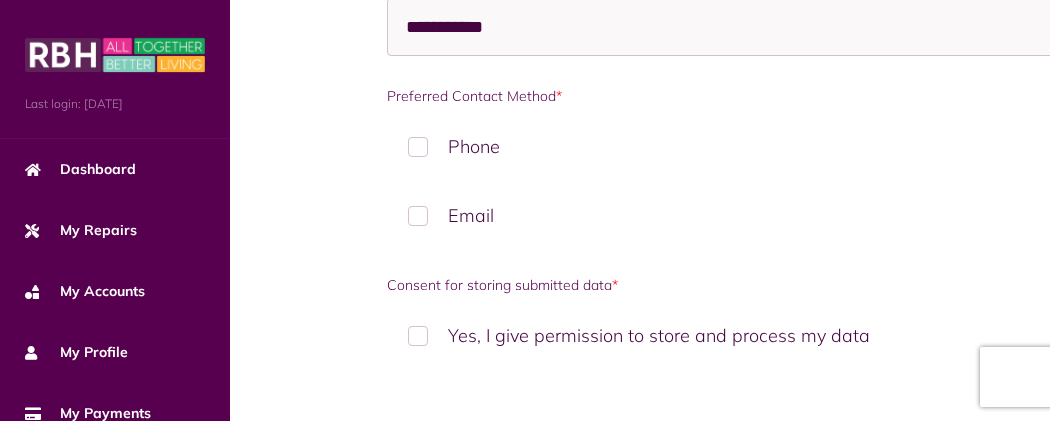 click on "******" at bounding box center (640, 448) 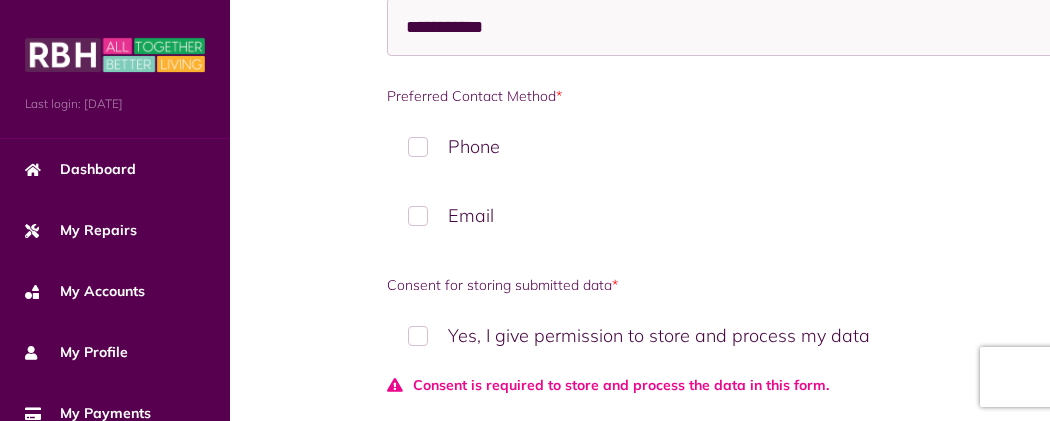 scroll, scrollTop: 1223, scrollLeft: 0, axis: vertical 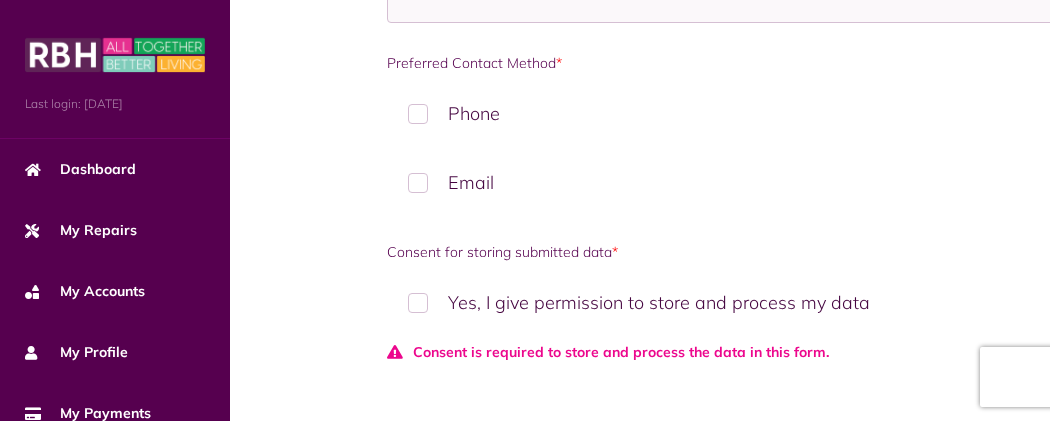click on "Yes, I give permission to store and process my data" at bounding box center [723, 302] 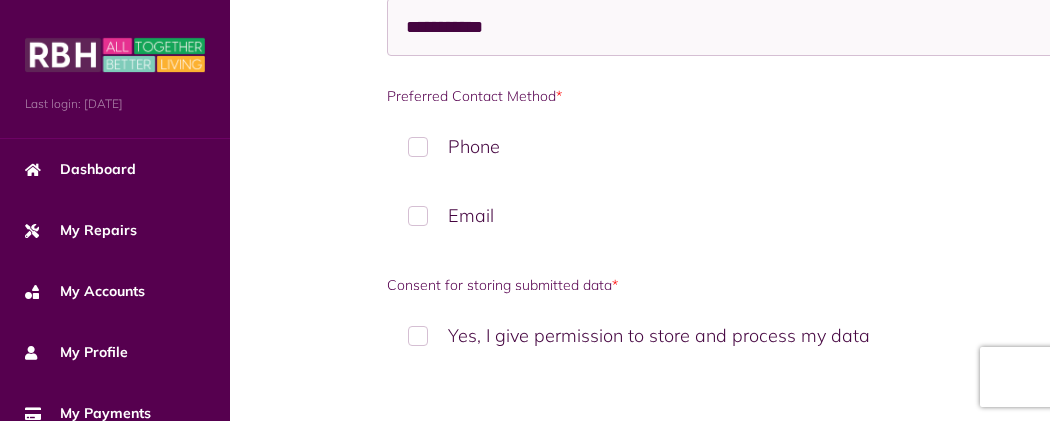 click on "******" at bounding box center (640, 448) 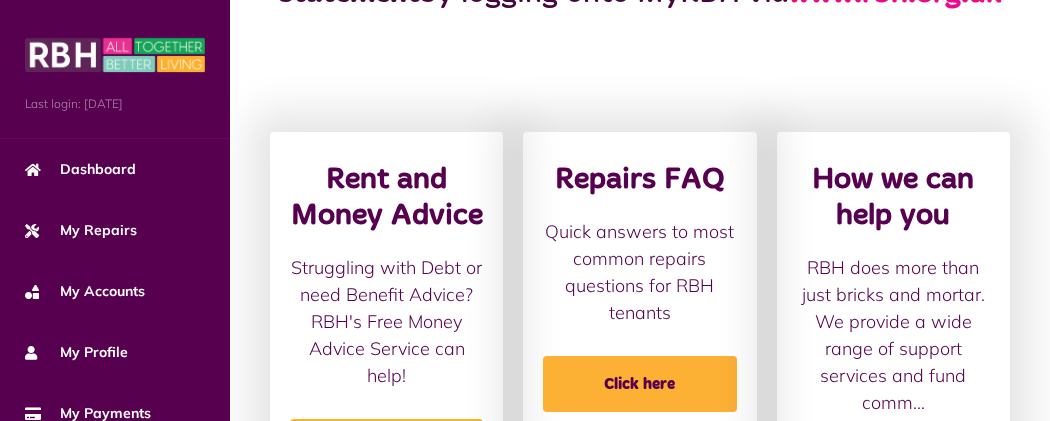 scroll, scrollTop: 599, scrollLeft: 0, axis: vertical 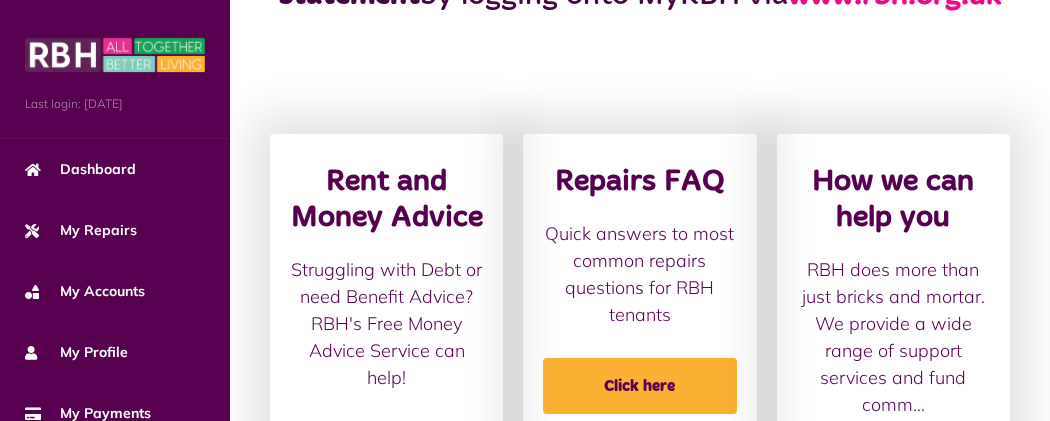 click on "Click here" at bounding box center (386, 449) 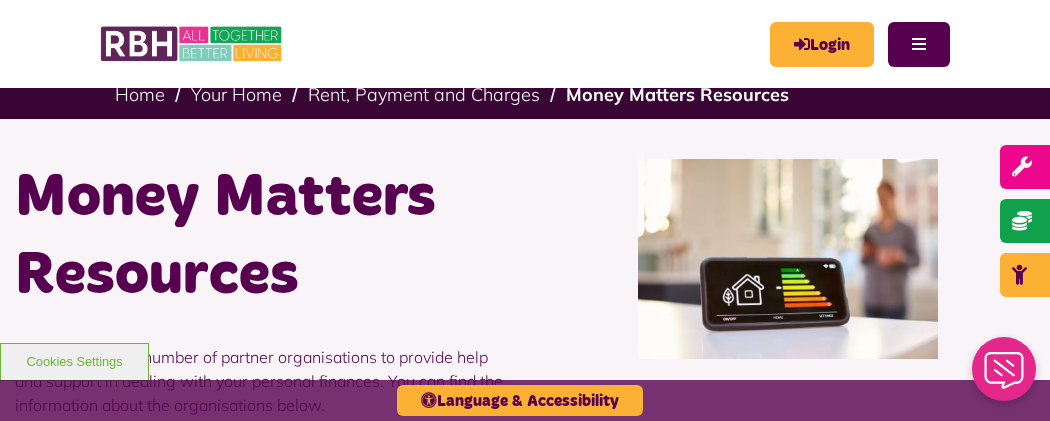 scroll, scrollTop: 0, scrollLeft: 0, axis: both 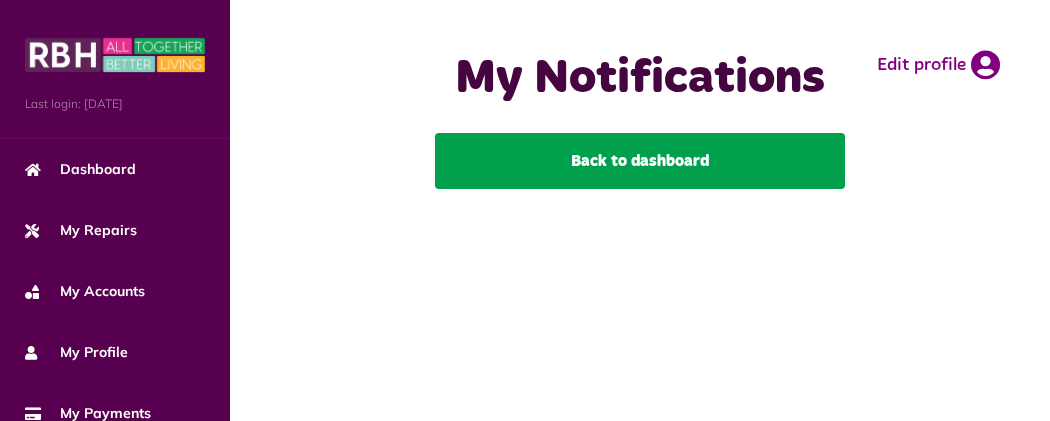 click on "Back to dashboard" at bounding box center [640, 161] 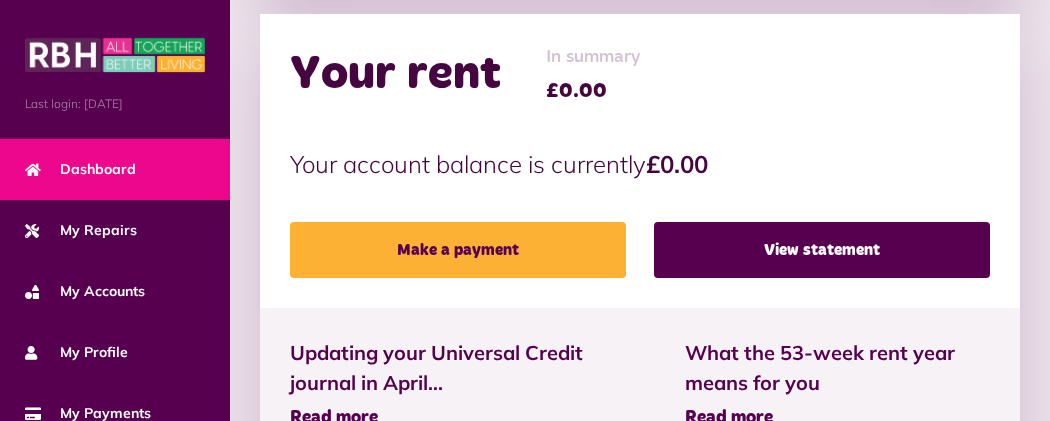 scroll, scrollTop: 679, scrollLeft: 0, axis: vertical 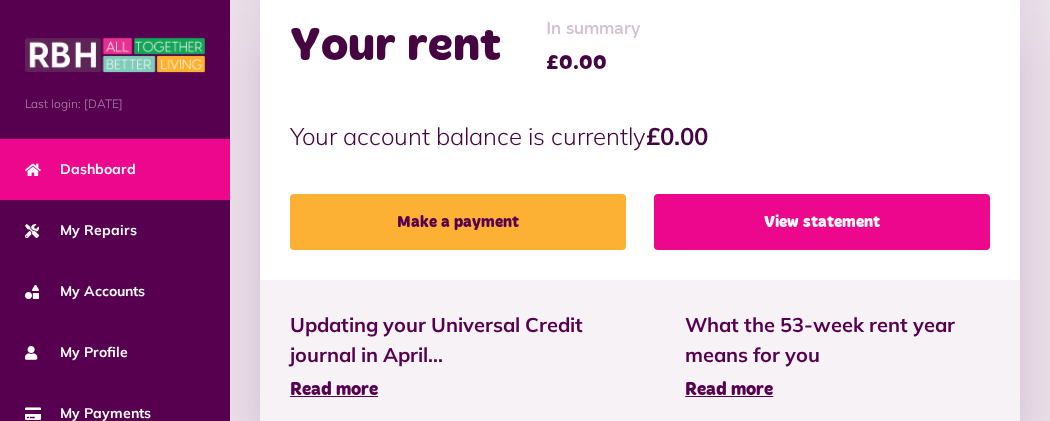 click on "View statement" at bounding box center (822, 222) 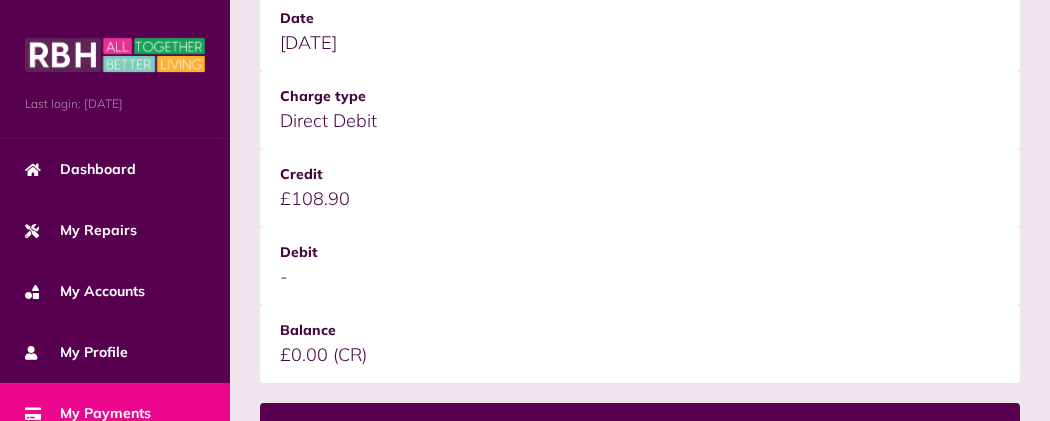 scroll, scrollTop: 679, scrollLeft: 0, axis: vertical 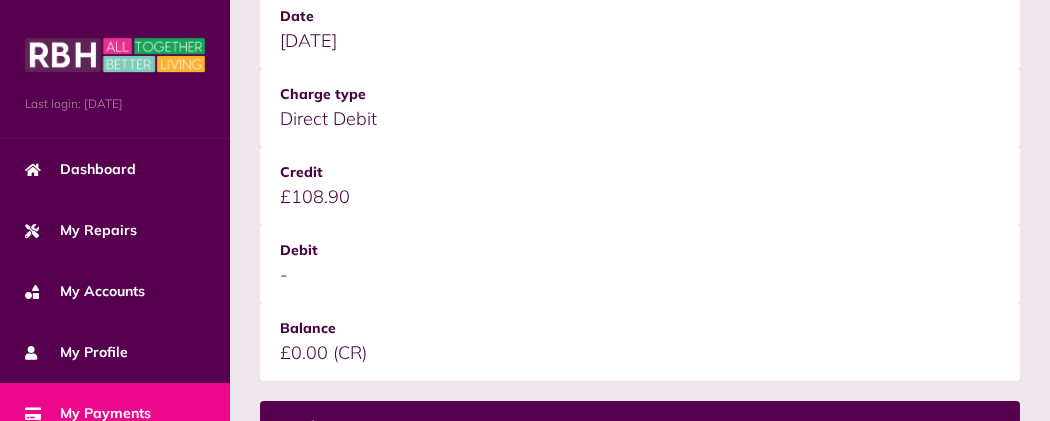 click on "Direct Debit" at bounding box center (640, 108) 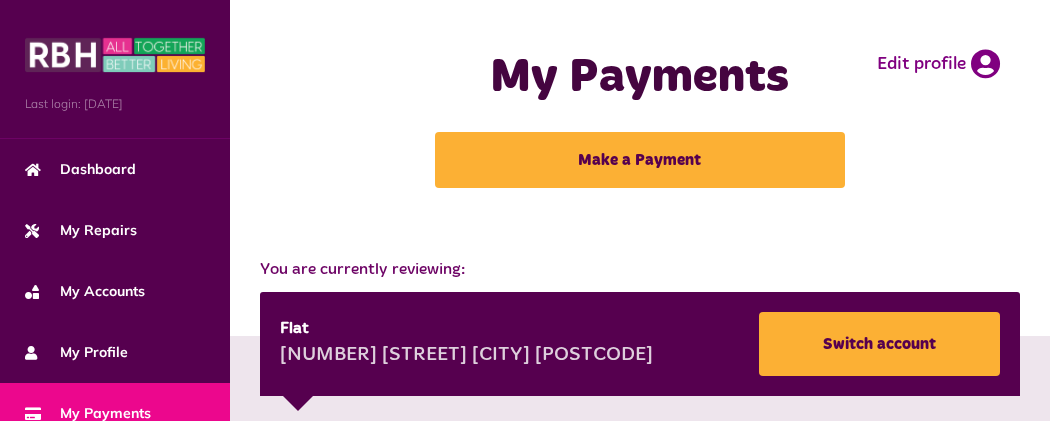 scroll, scrollTop: 0, scrollLeft: 0, axis: both 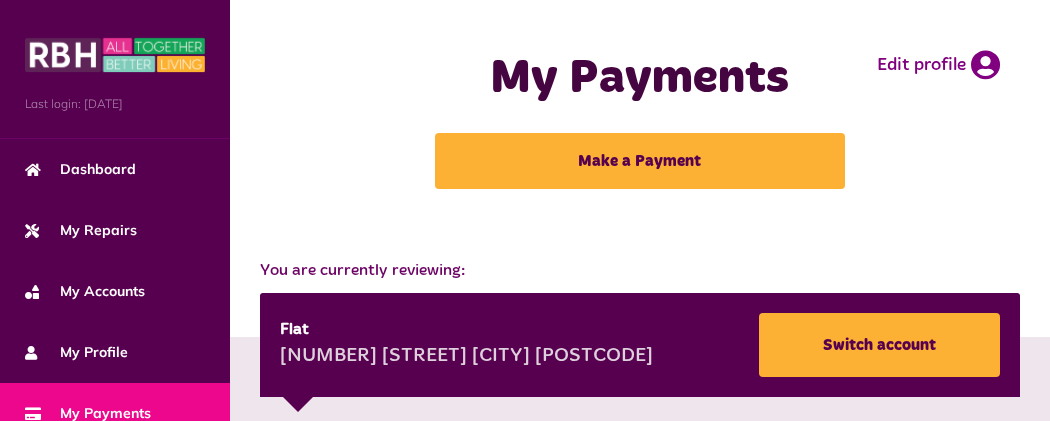 click on "Menu" at bounding box center (0, 0) 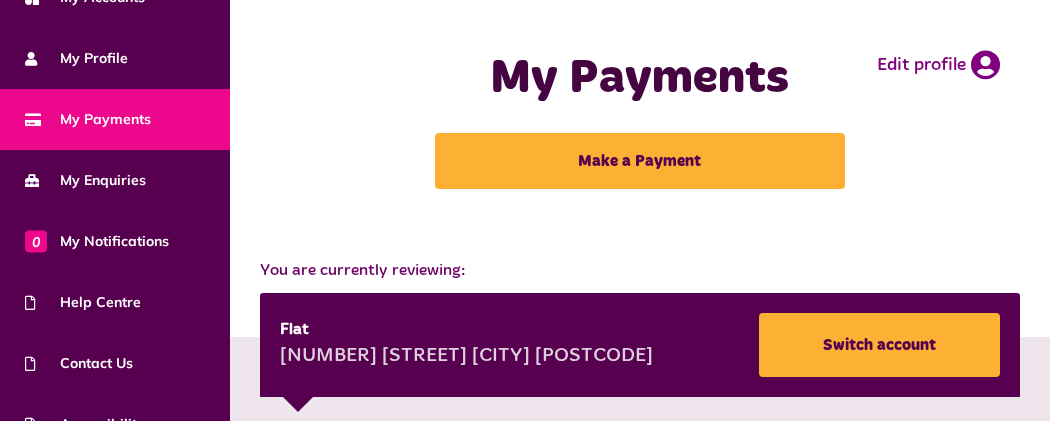 scroll, scrollTop: 392, scrollLeft: 0, axis: vertical 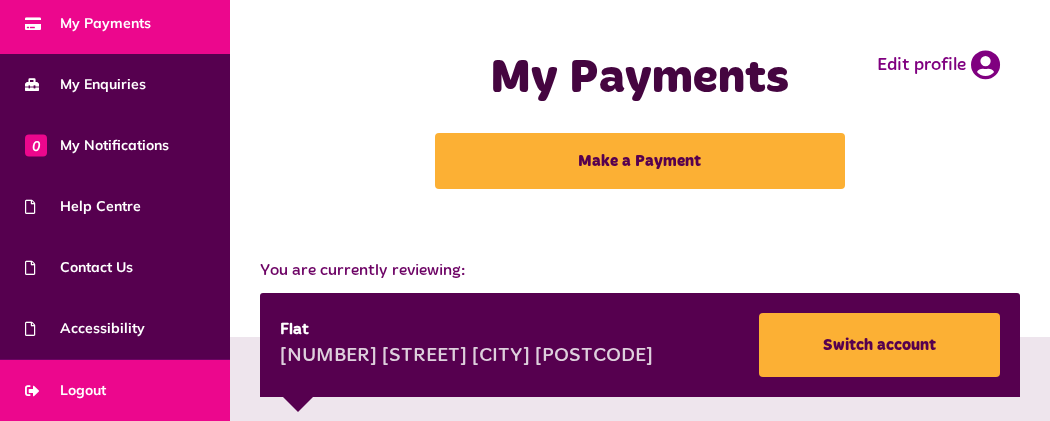 click on "Logout" at bounding box center (65, 390) 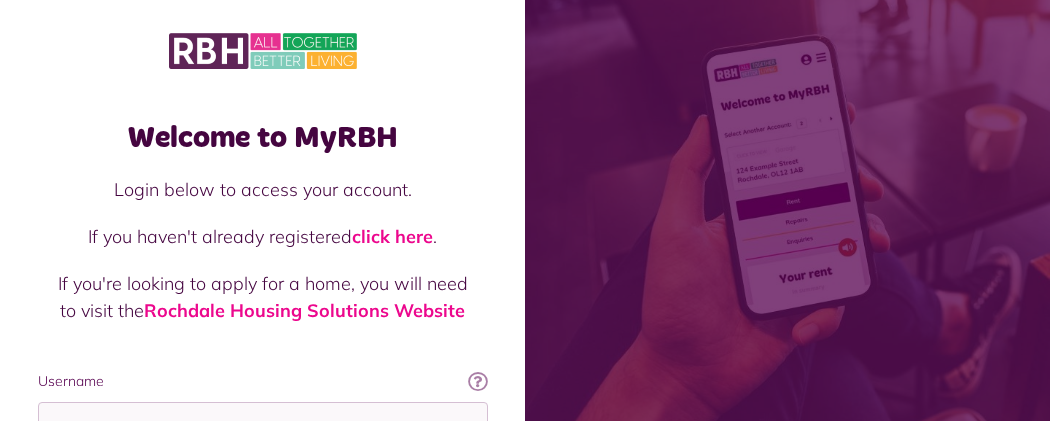 scroll, scrollTop: 0, scrollLeft: 0, axis: both 